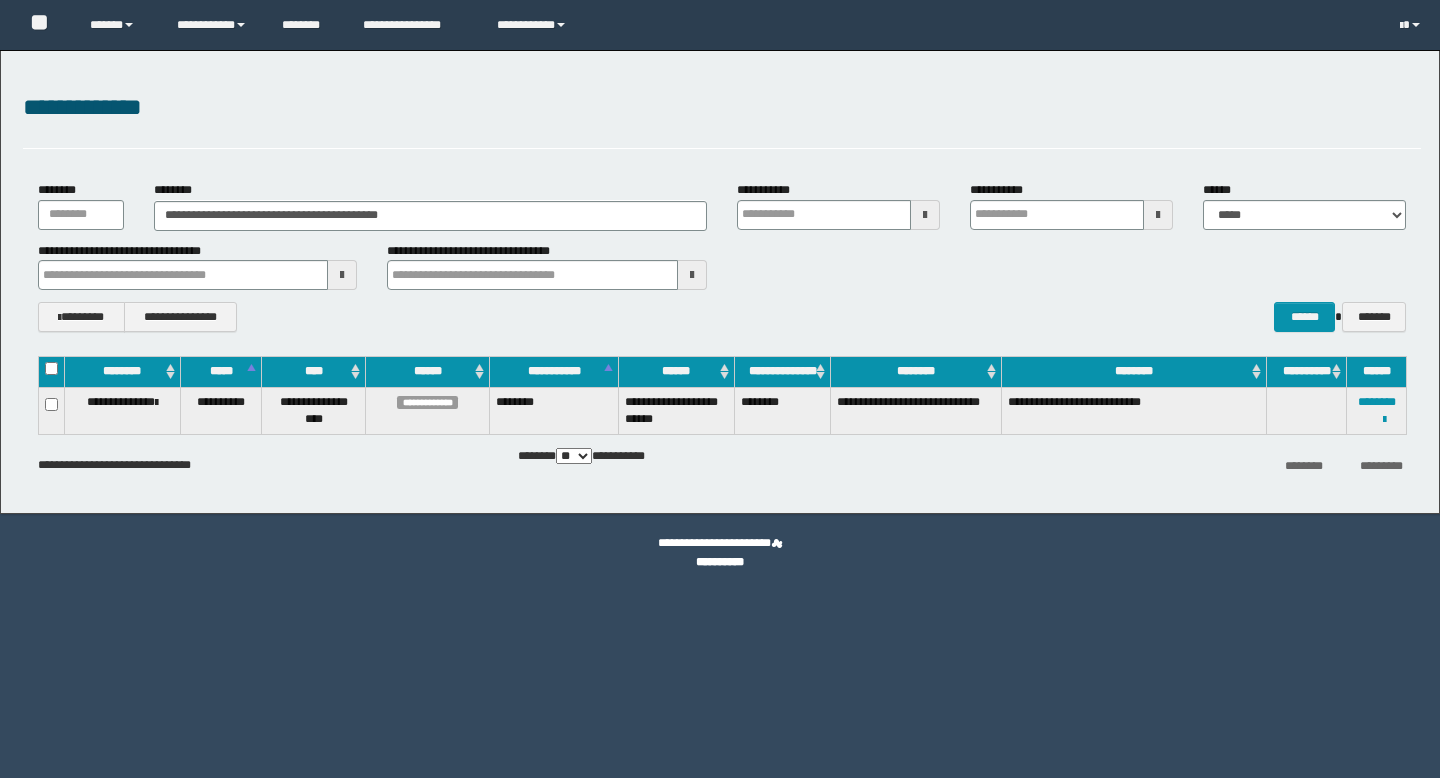 scroll, scrollTop: 0, scrollLeft: 0, axis: both 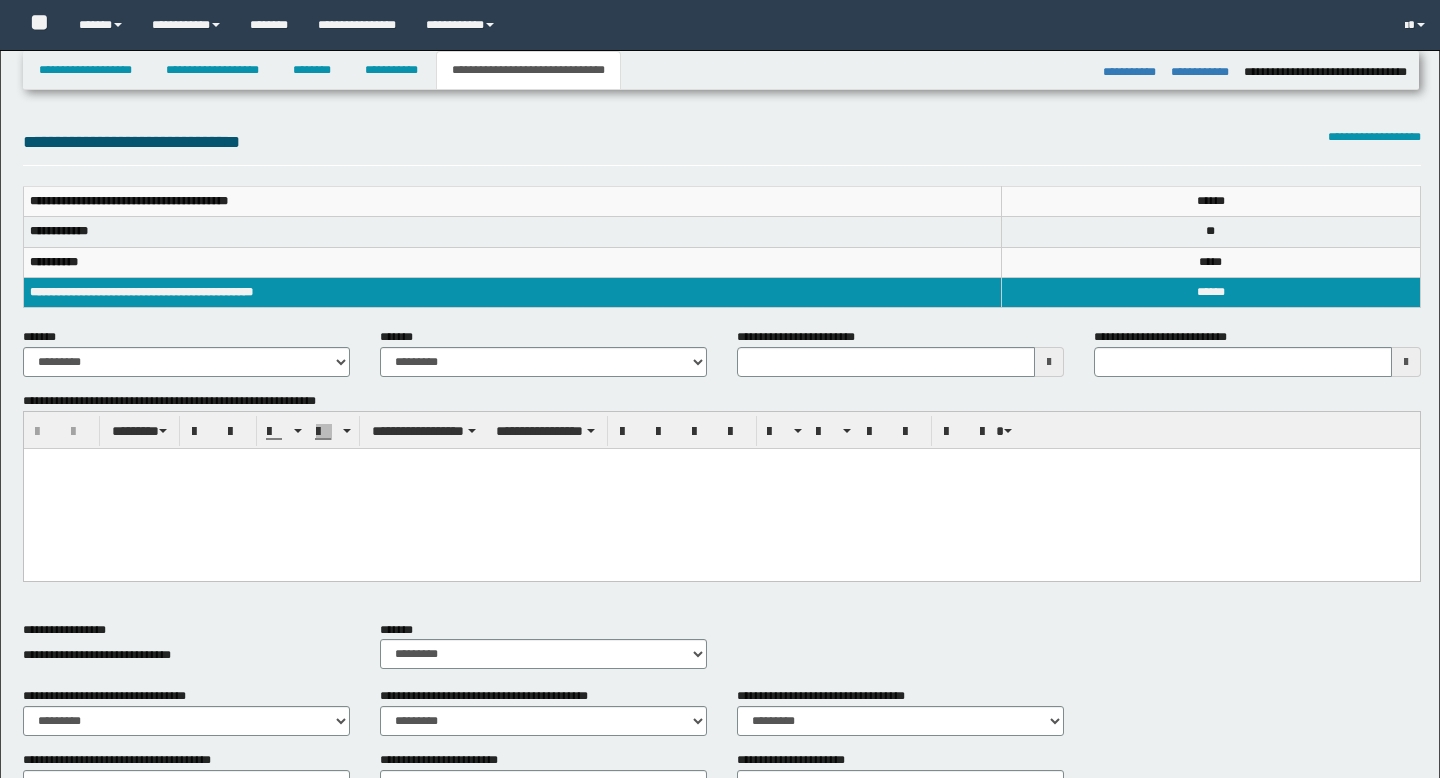 select on "***" 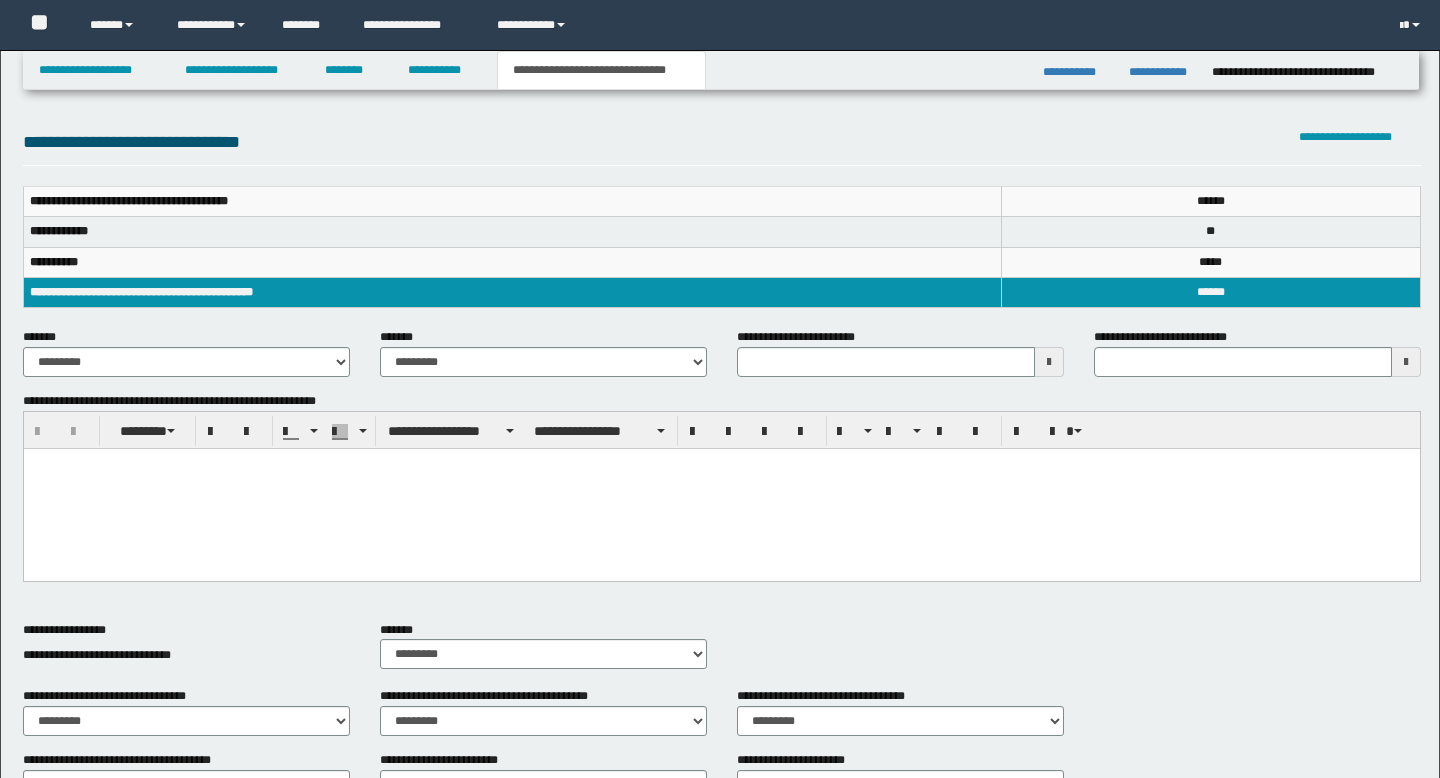 scroll, scrollTop: 0, scrollLeft: 0, axis: both 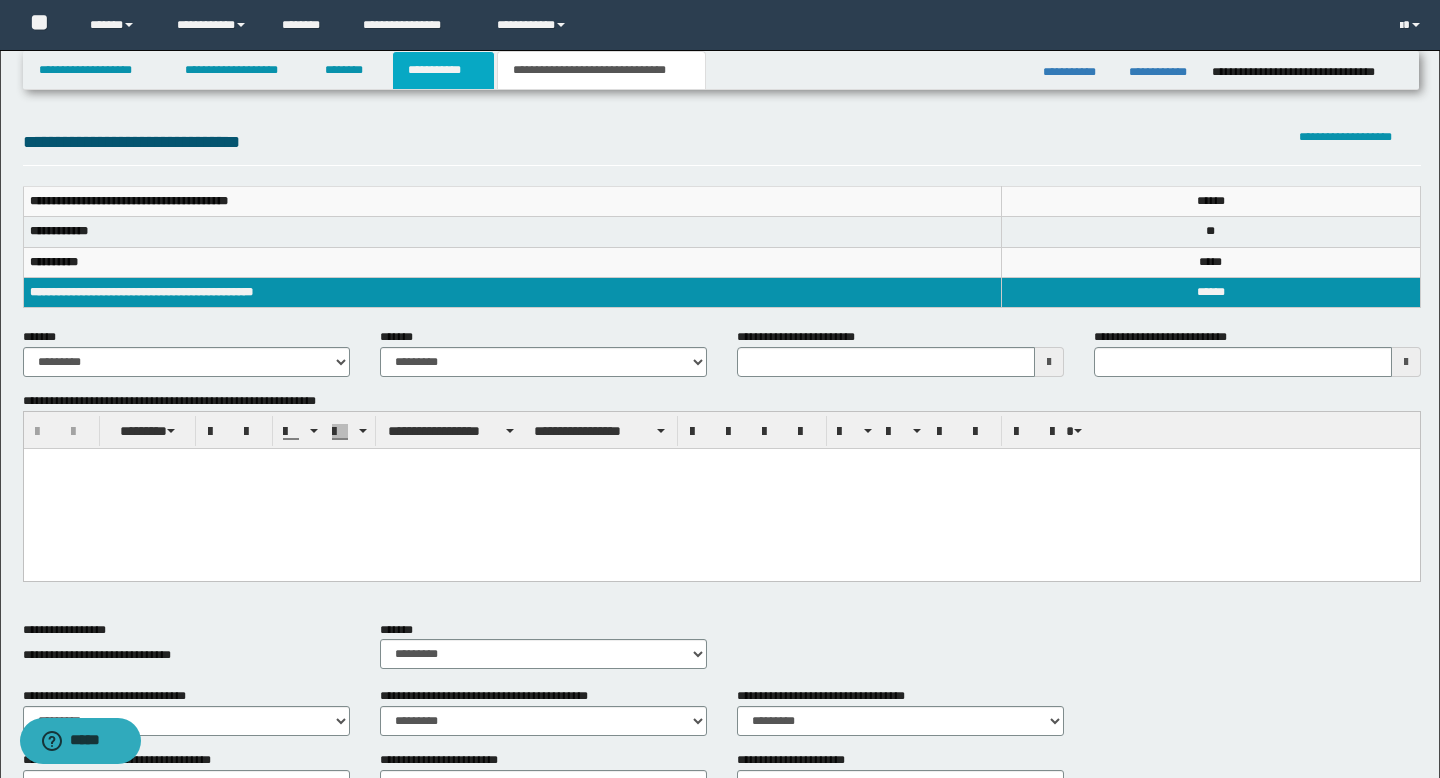 click on "**********" at bounding box center (443, 70) 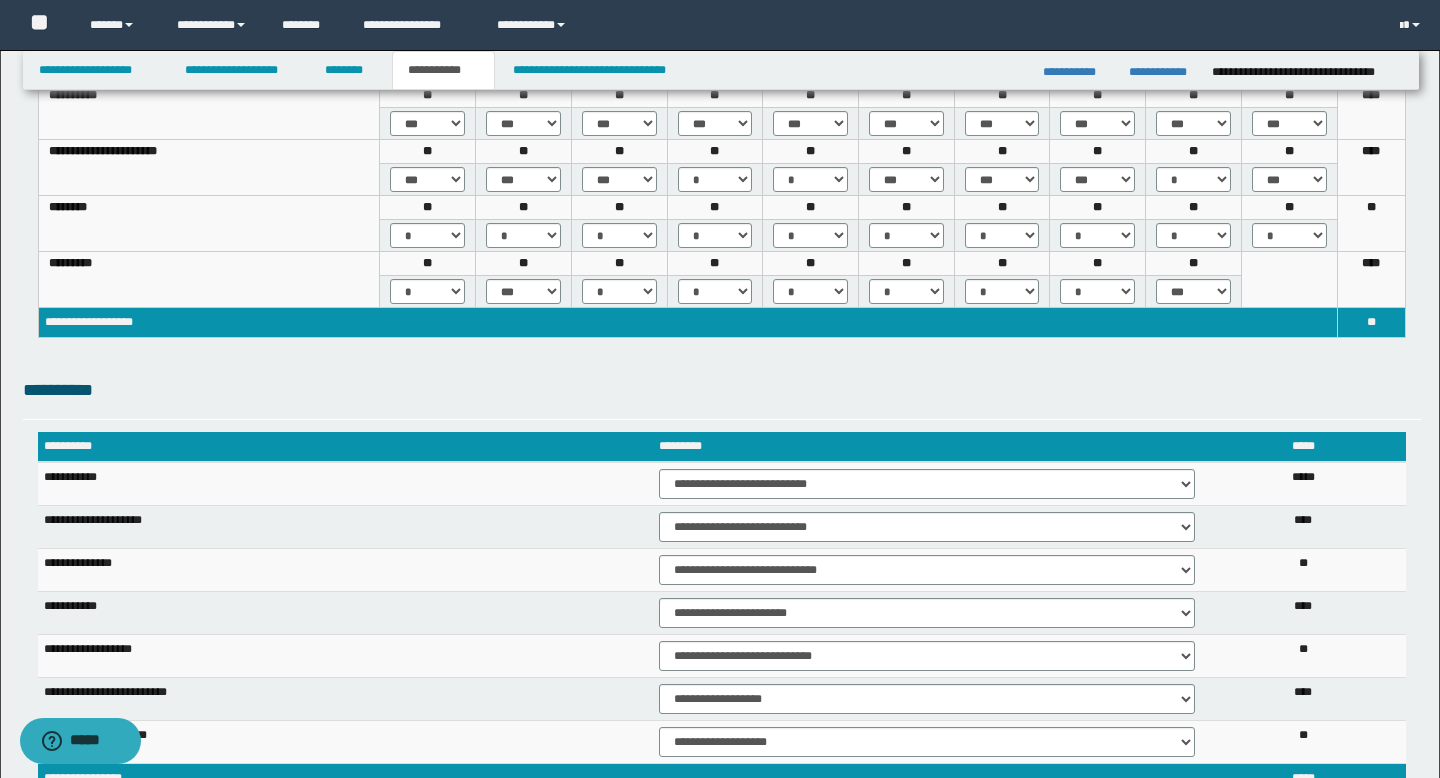 scroll, scrollTop: 826, scrollLeft: 0, axis: vertical 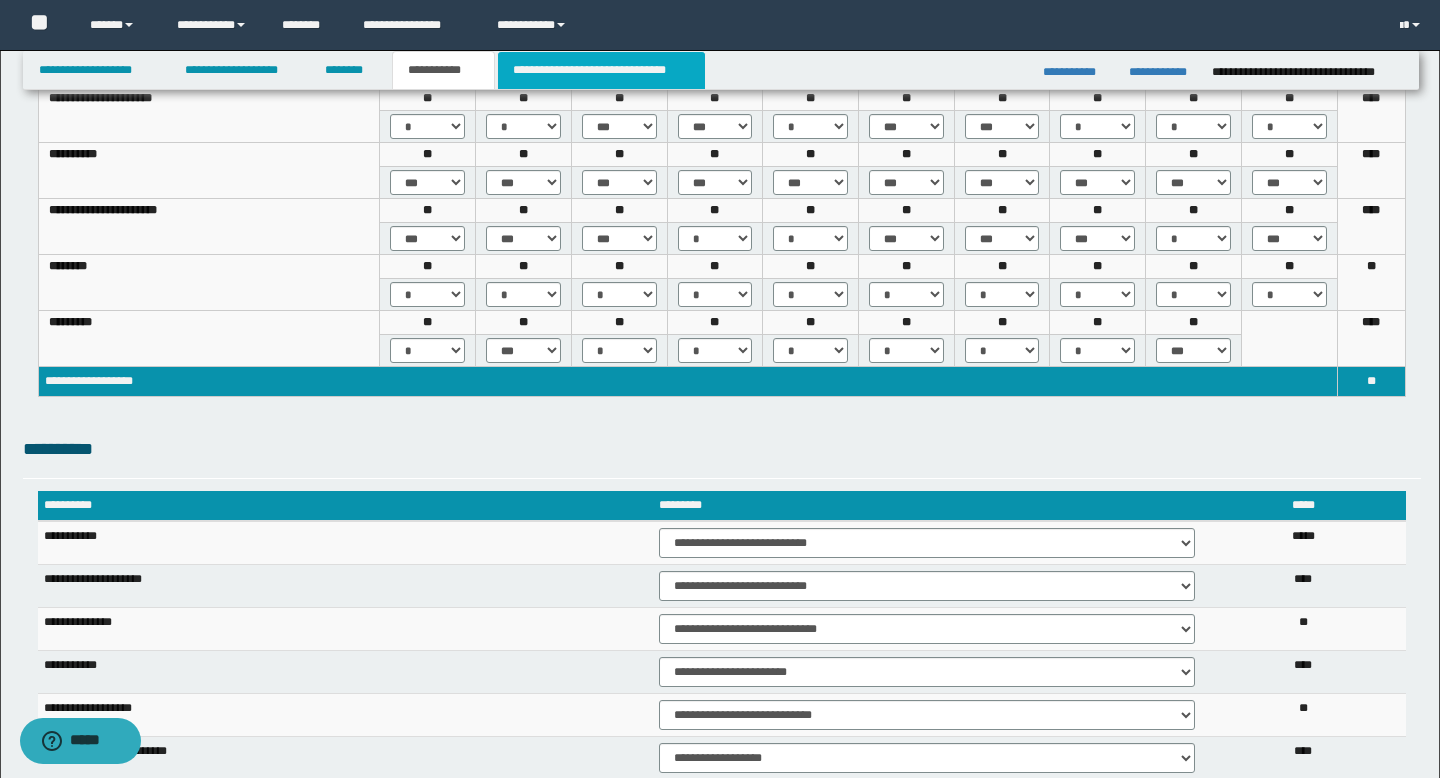 click on "**********" at bounding box center (601, 70) 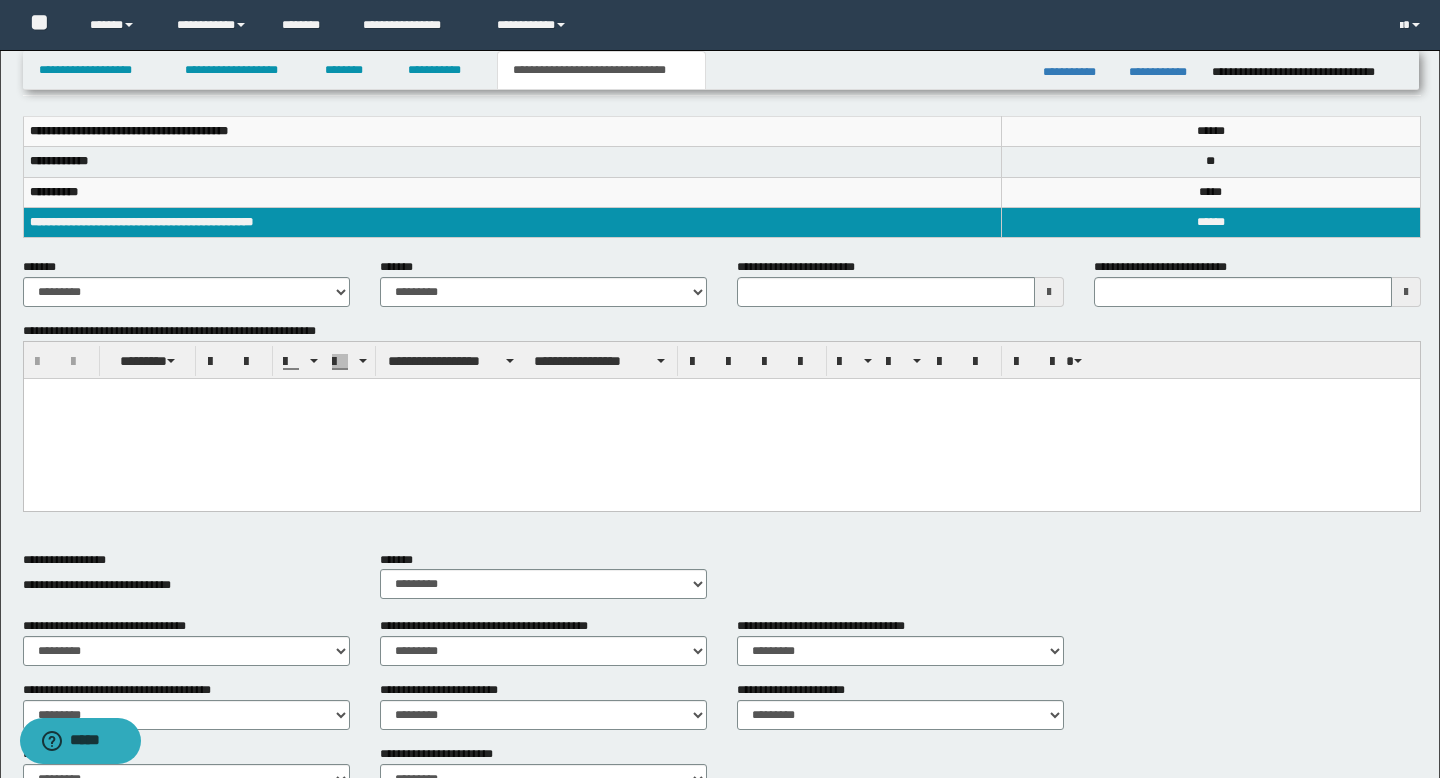 scroll, scrollTop: 0, scrollLeft: 0, axis: both 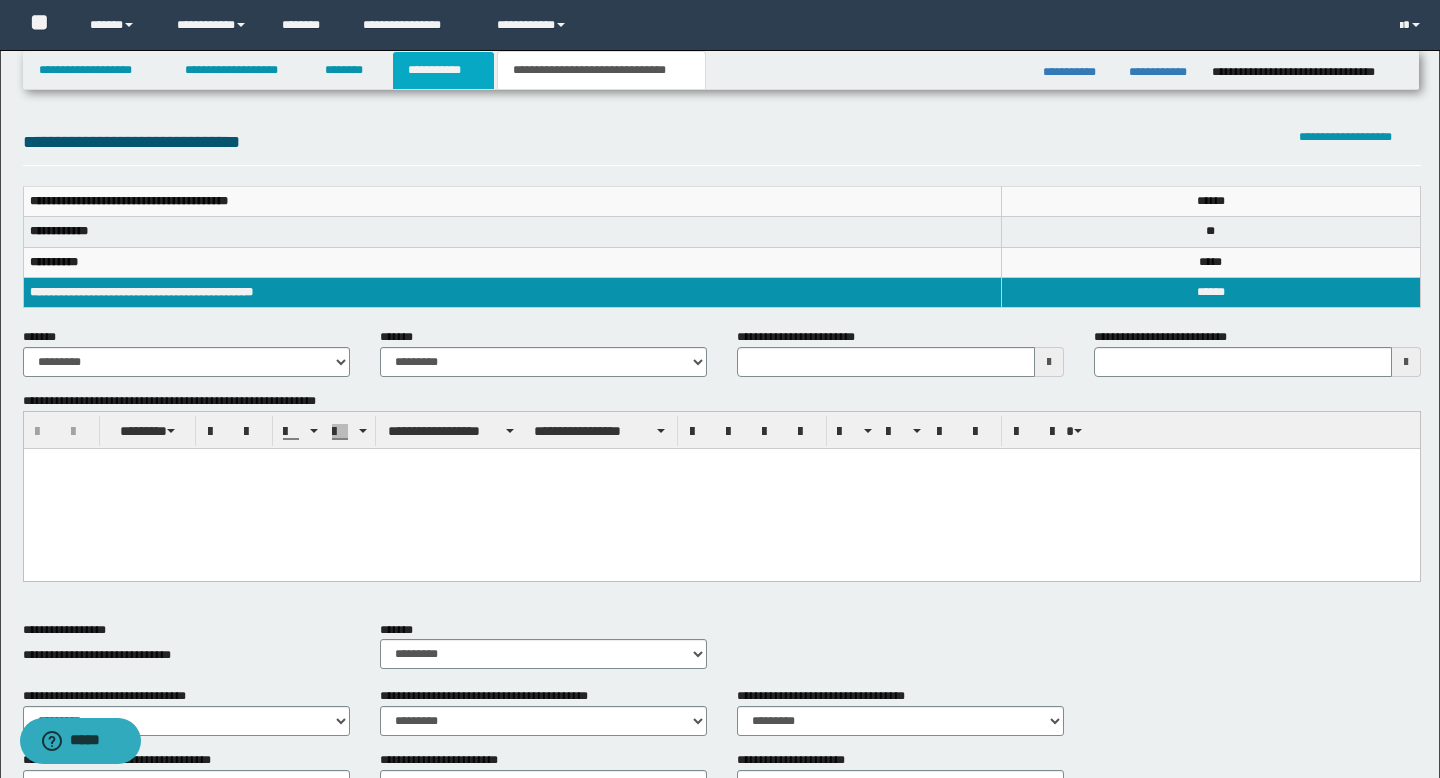 click on "**********" at bounding box center (443, 70) 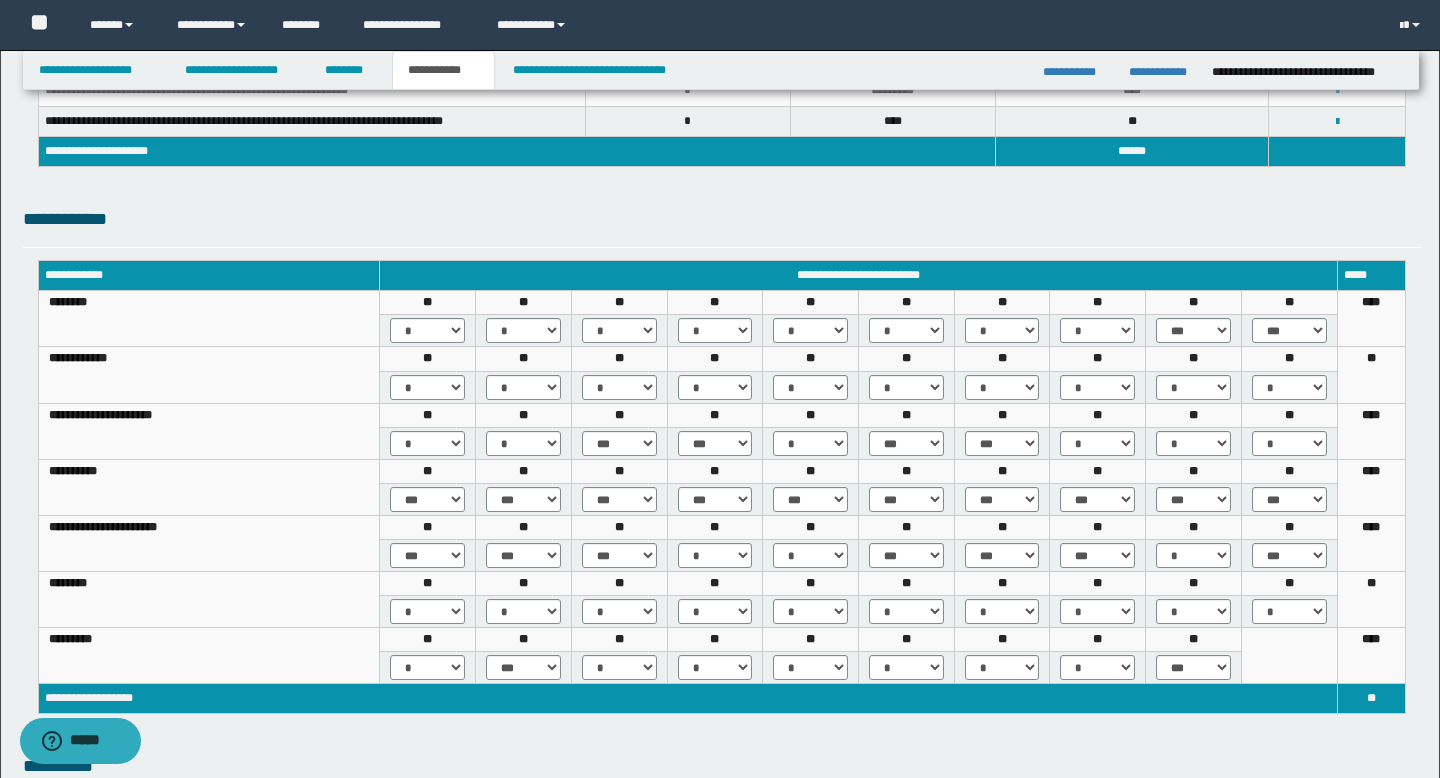 scroll, scrollTop: 356, scrollLeft: 0, axis: vertical 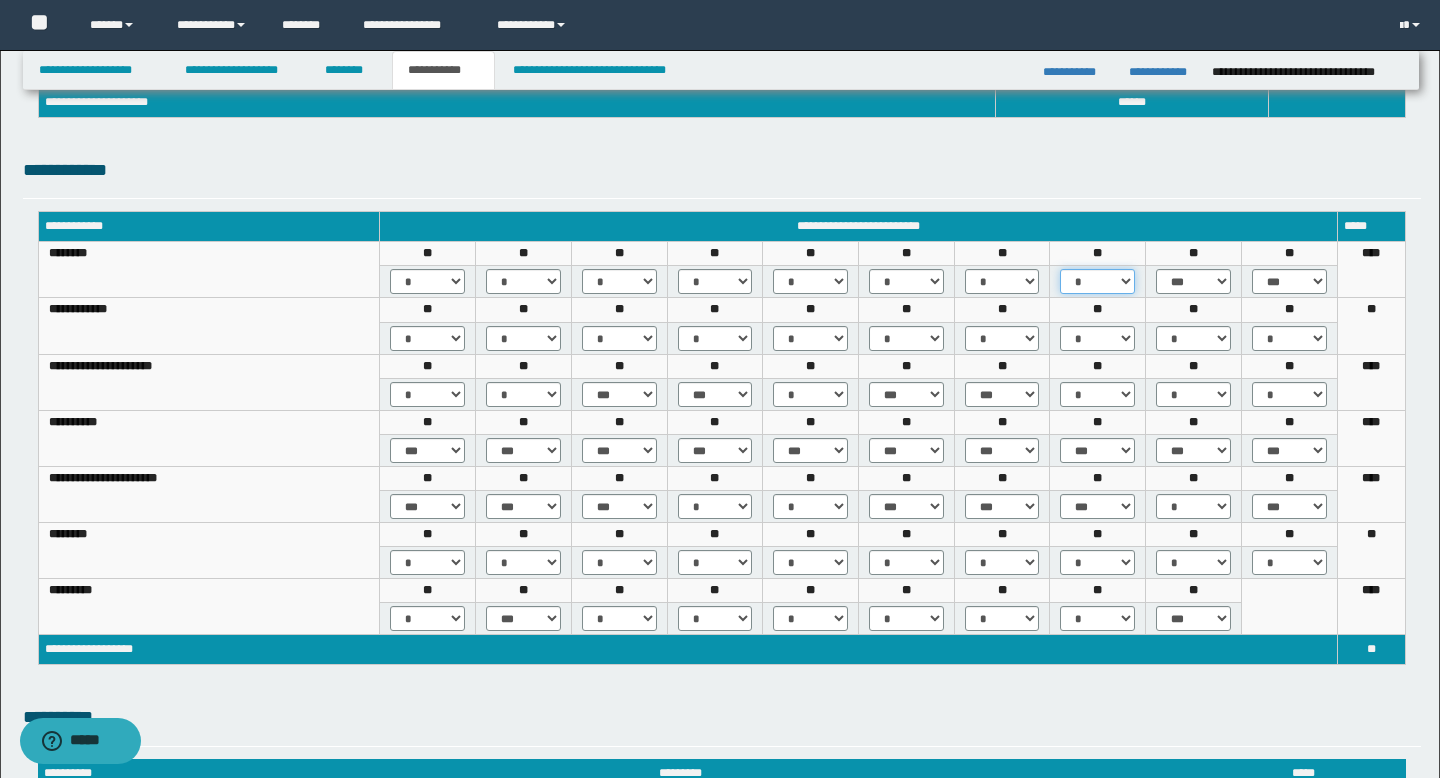 click on "* *** *** ***" at bounding box center [1097, 281] 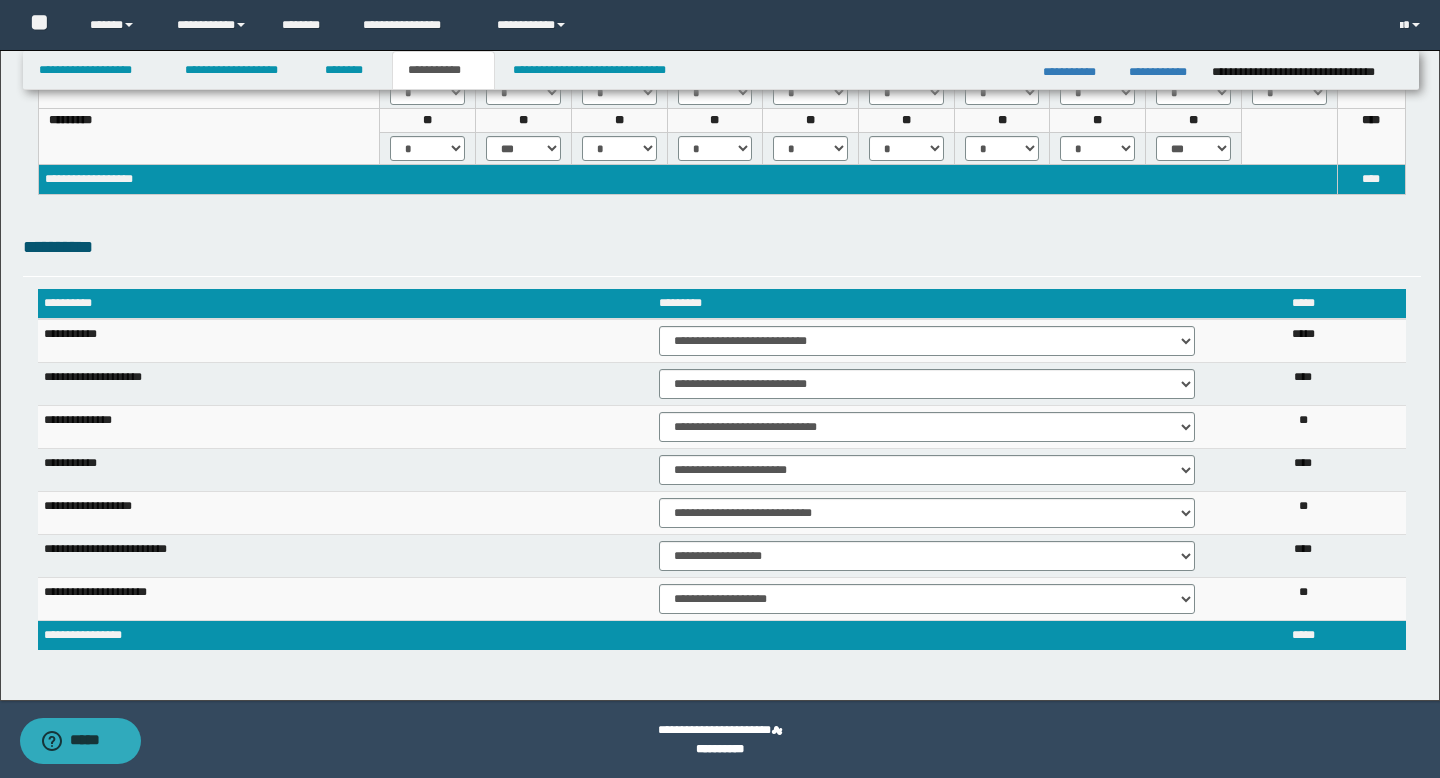 scroll, scrollTop: 0, scrollLeft: 0, axis: both 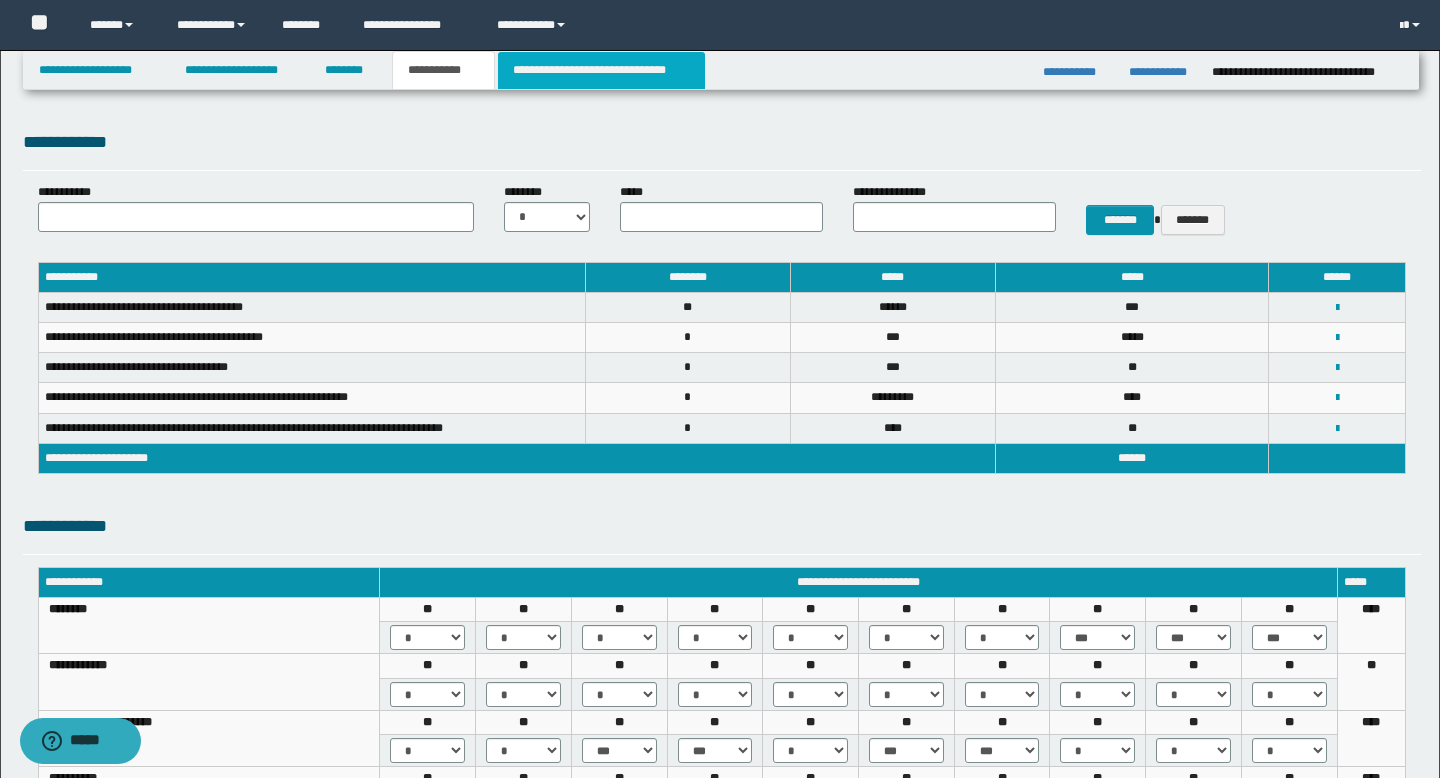 click on "**********" at bounding box center [601, 70] 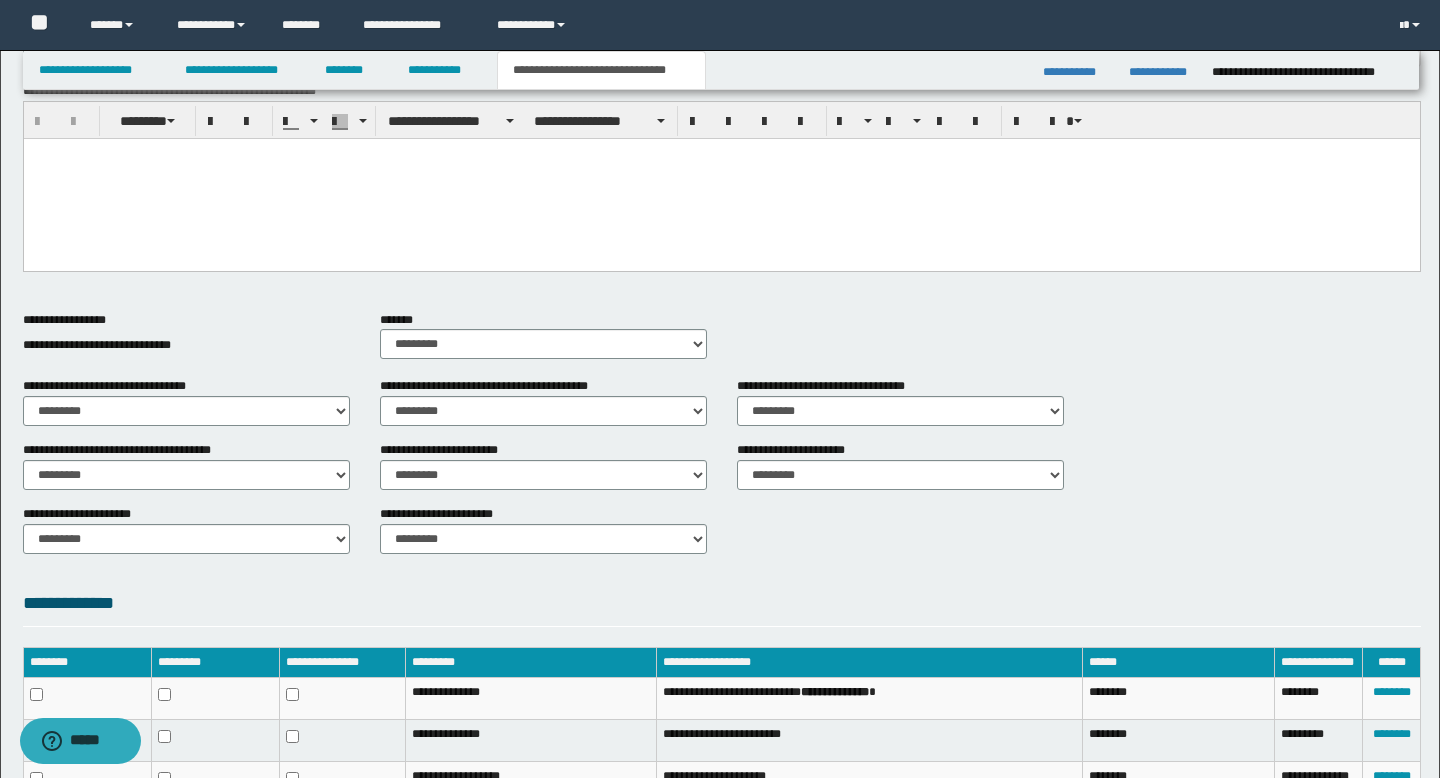 scroll, scrollTop: 0, scrollLeft: 0, axis: both 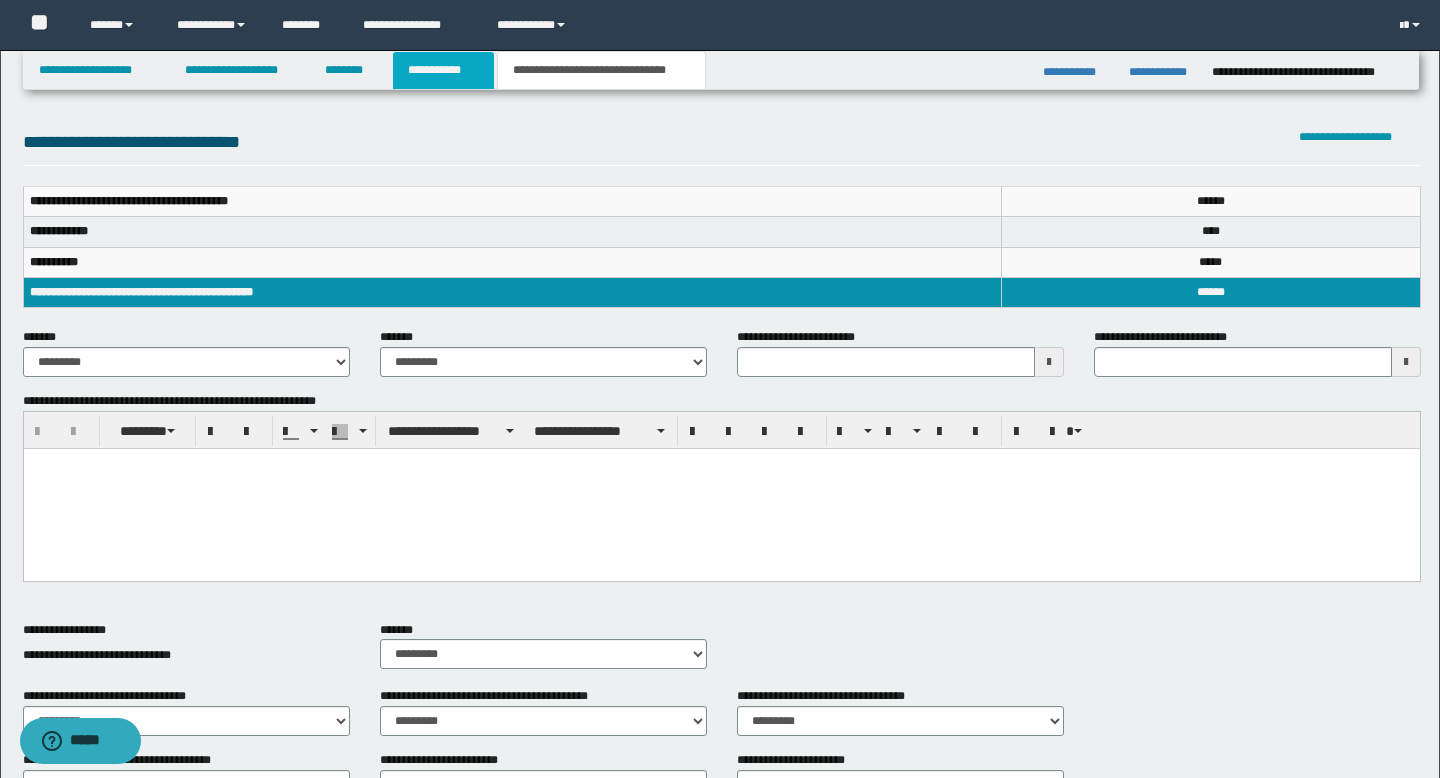 click on "**********" at bounding box center [443, 70] 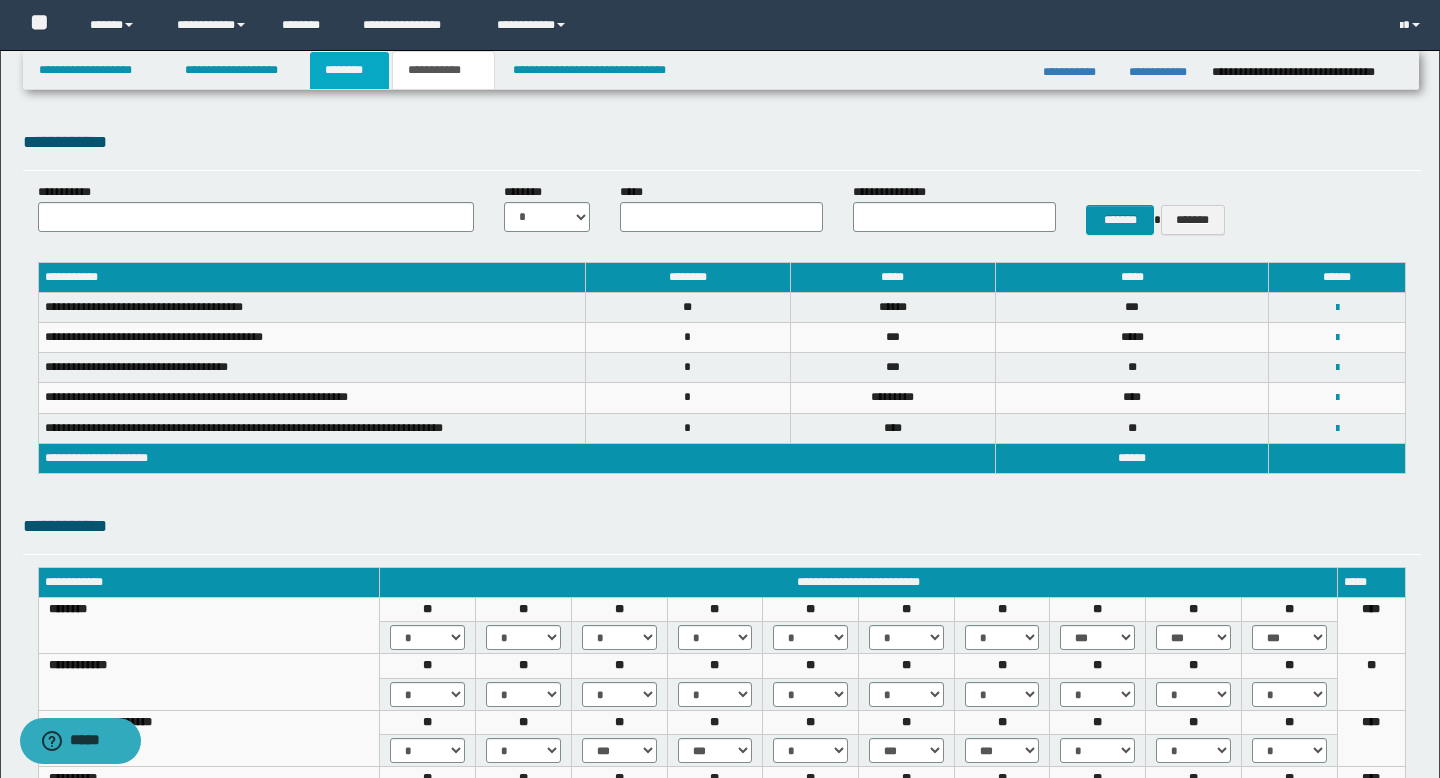 click on "********" at bounding box center [349, 70] 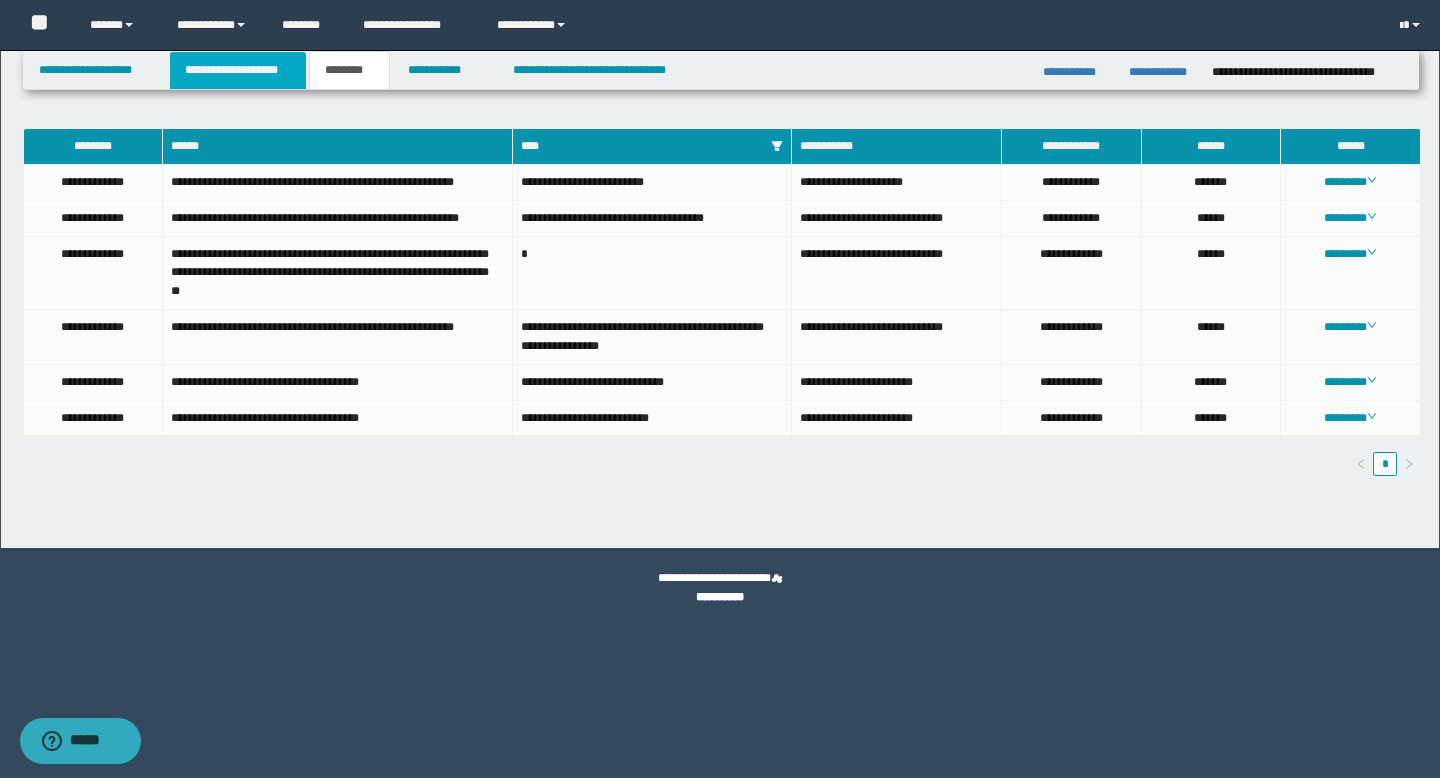 click on "**********" at bounding box center [238, 70] 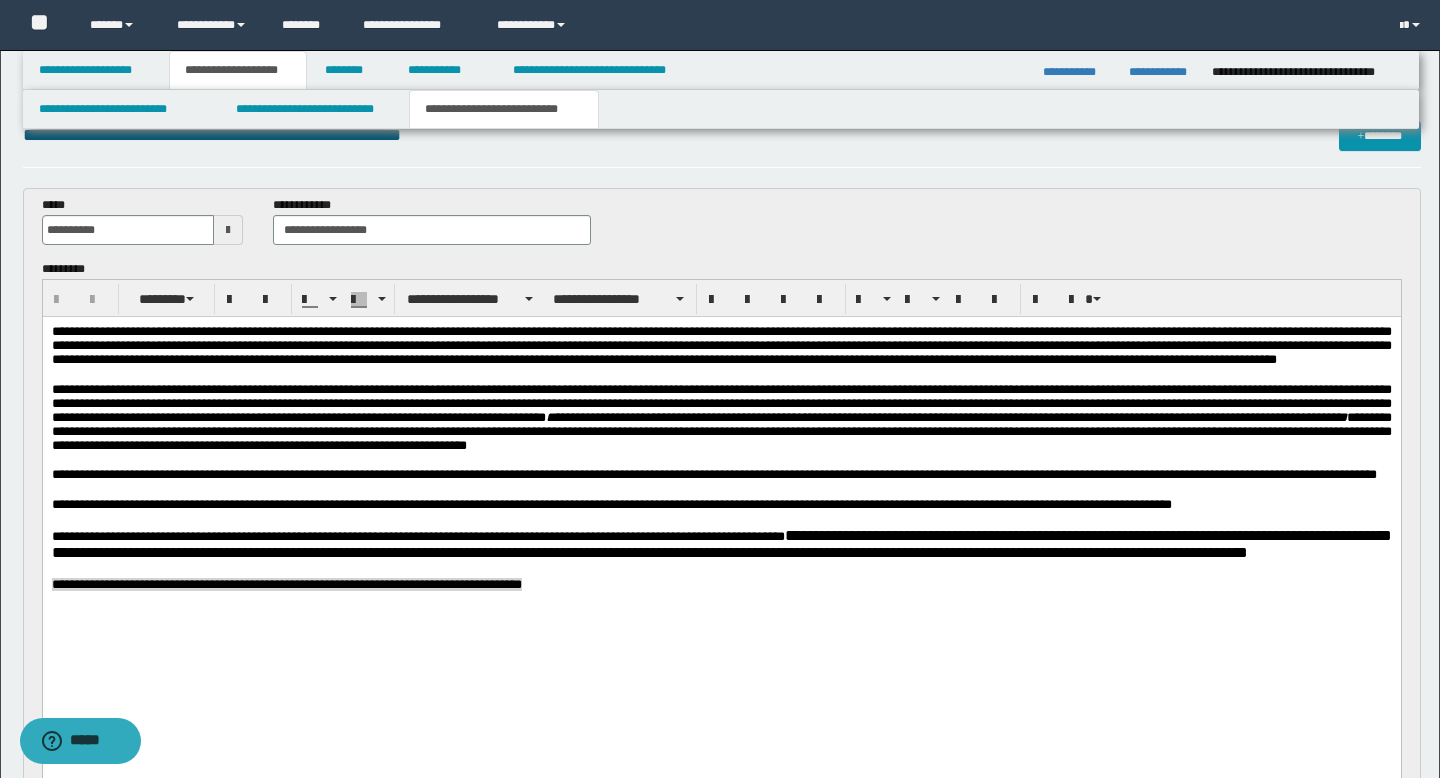 scroll, scrollTop: 17, scrollLeft: 0, axis: vertical 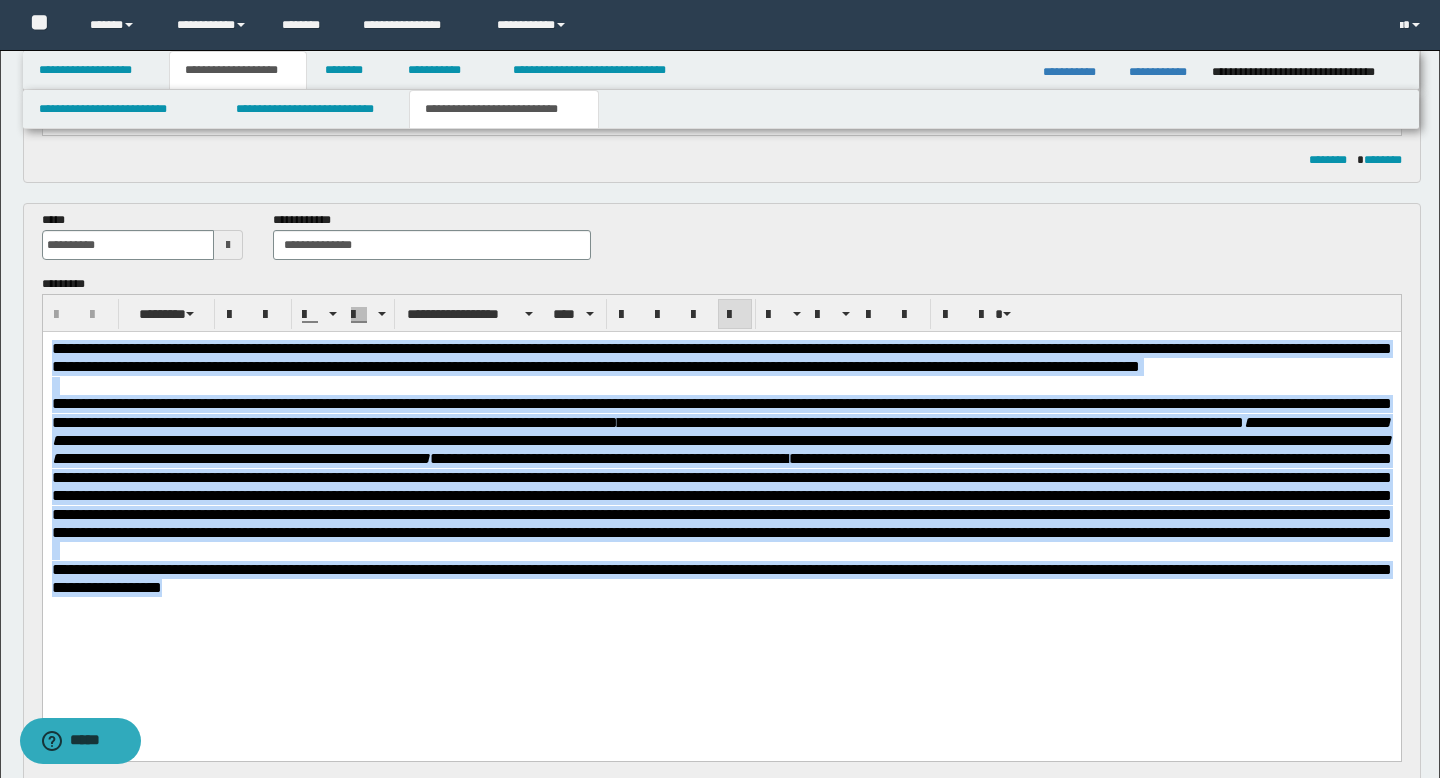 drag, startPoint x: 591, startPoint y: 660, endPoint x: 25, endPoint y: 346, distance: 647.265 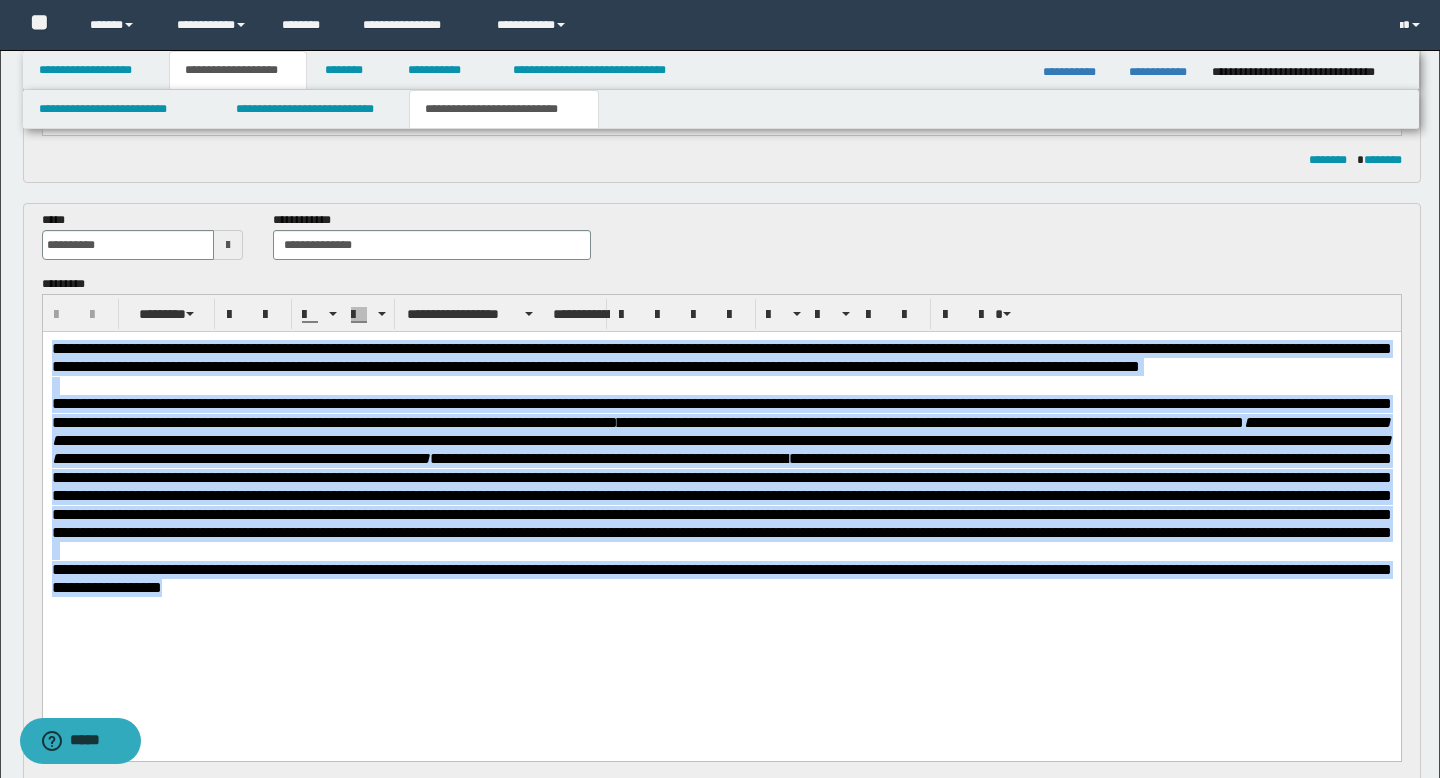 paste 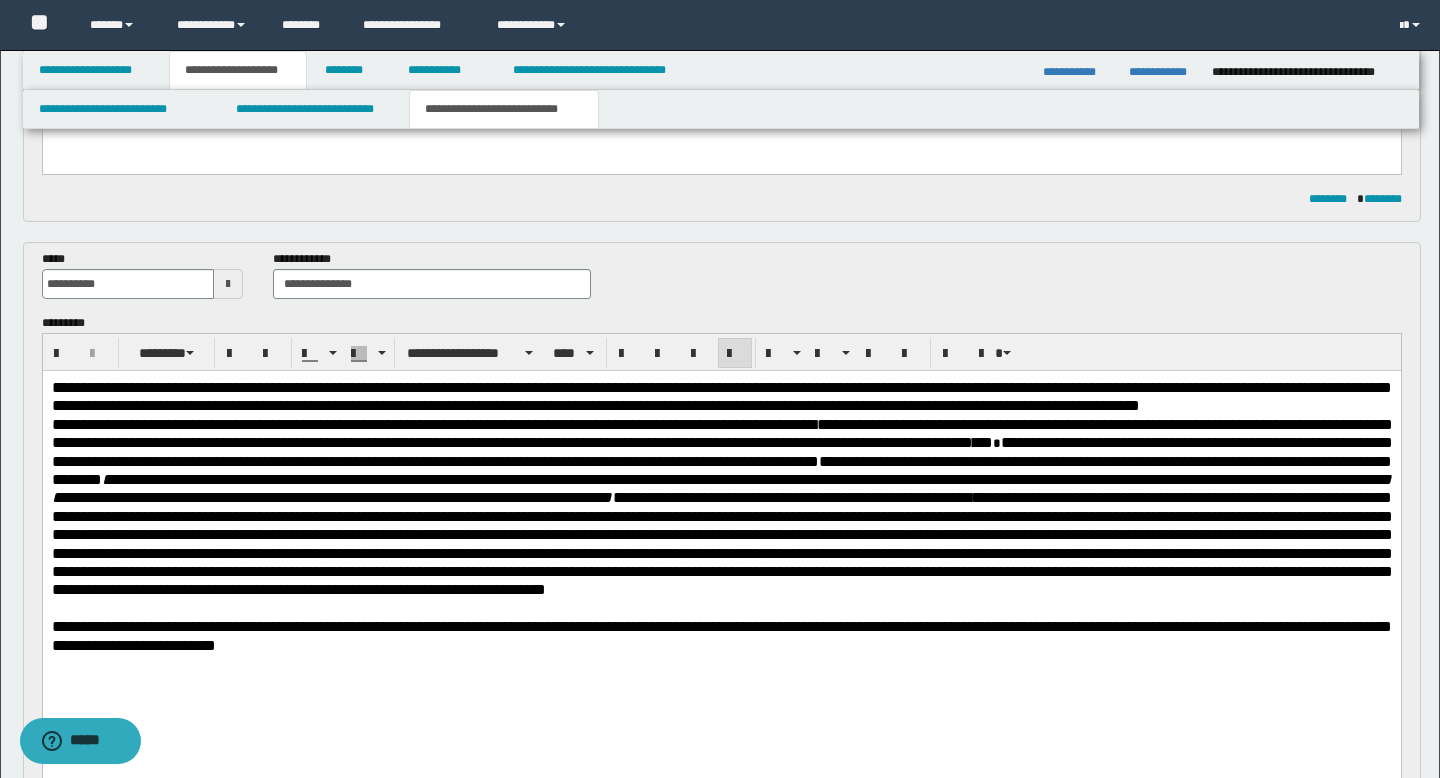 scroll, scrollTop: 829, scrollLeft: 0, axis: vertical 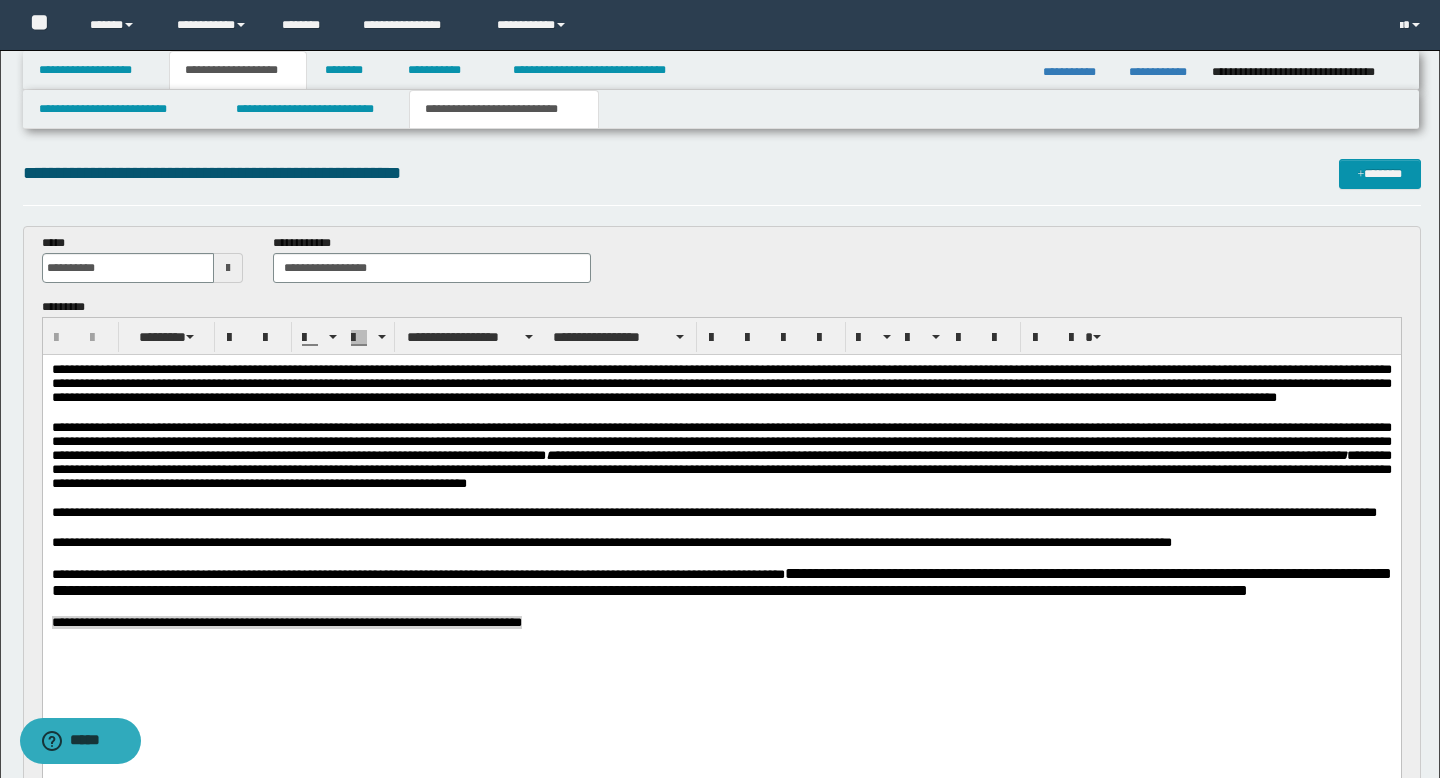 click on "**********" at bounding box center (713, 512) 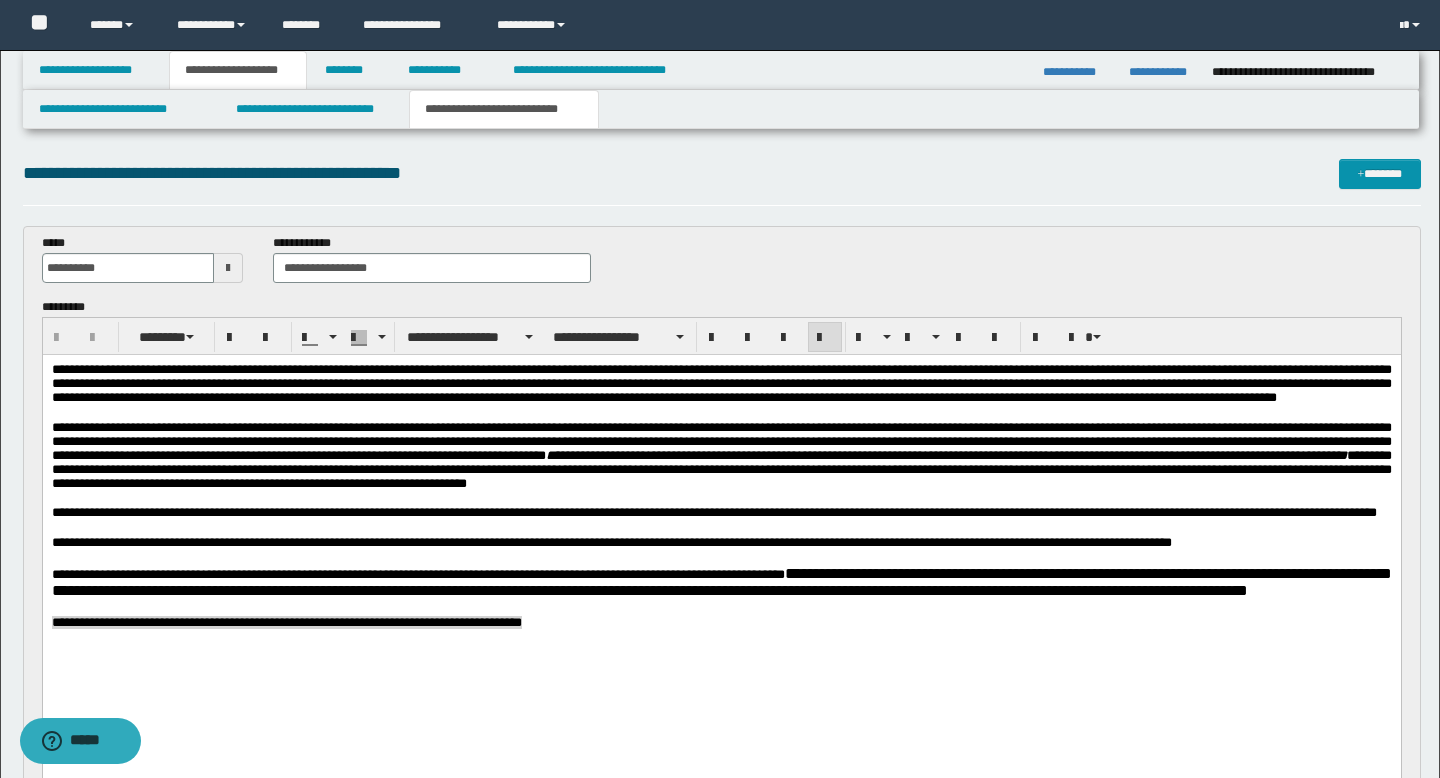 type 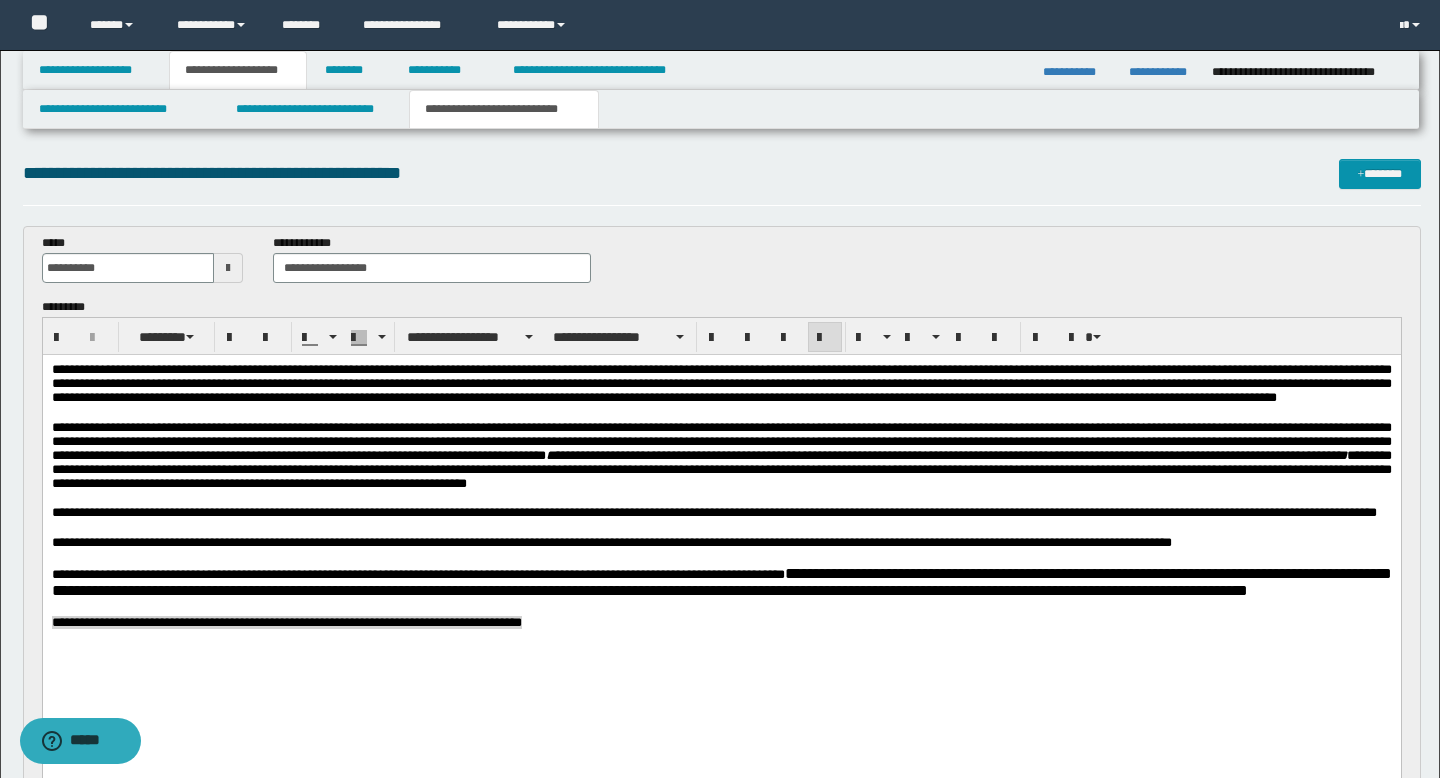 click on "**********" at bounding box center (713, 512) 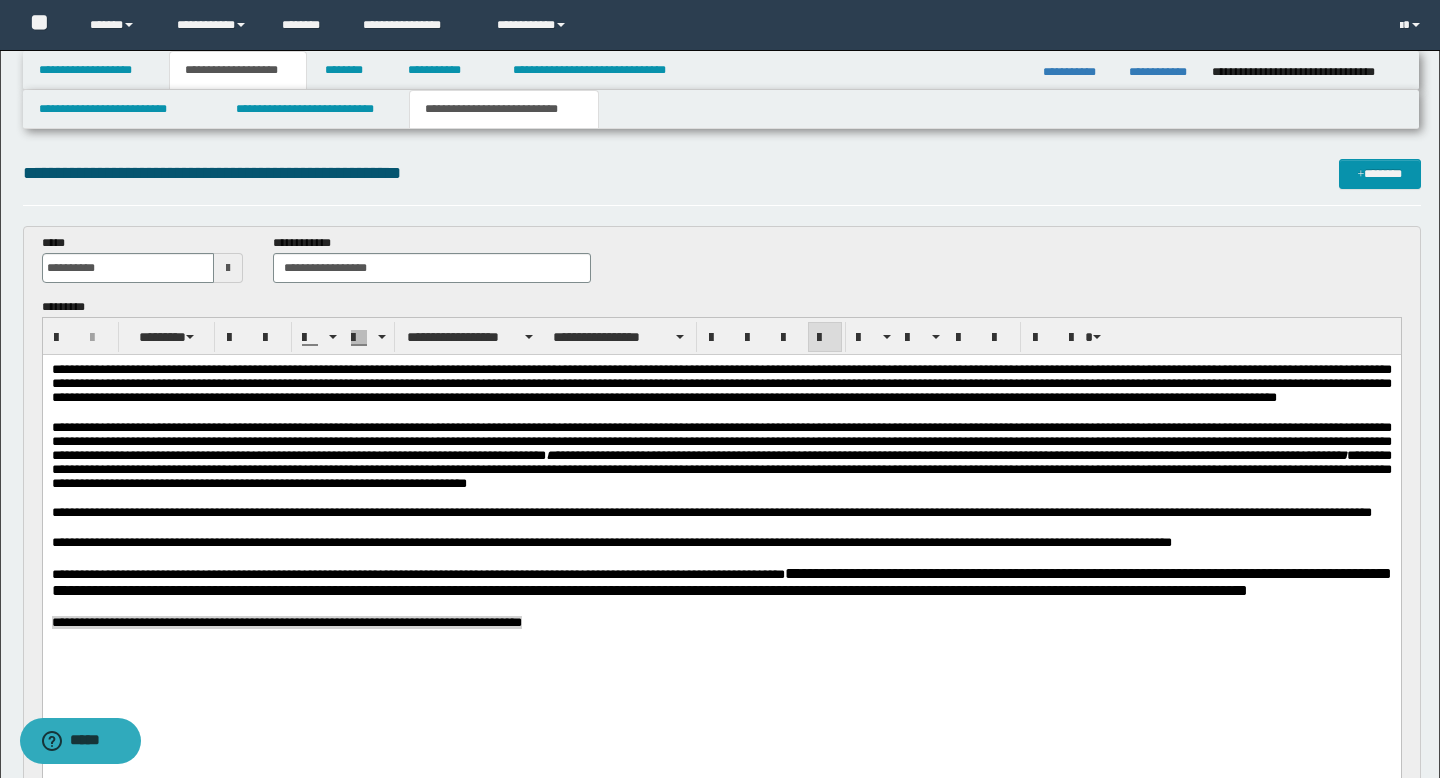 click on "**********" at bounding box center (711, 512) 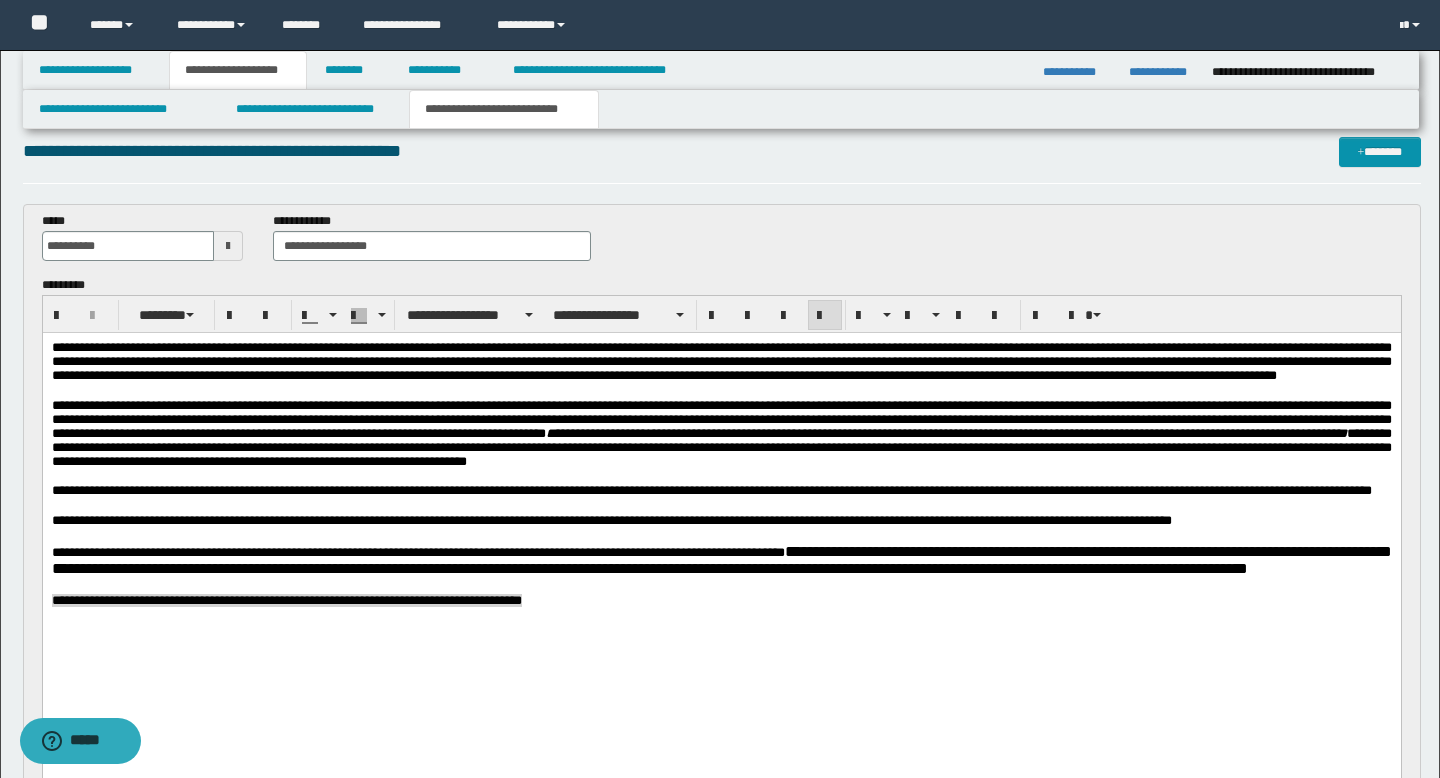 scroll, scrollTop: 71, scrollLeft: 0, axis: vertical 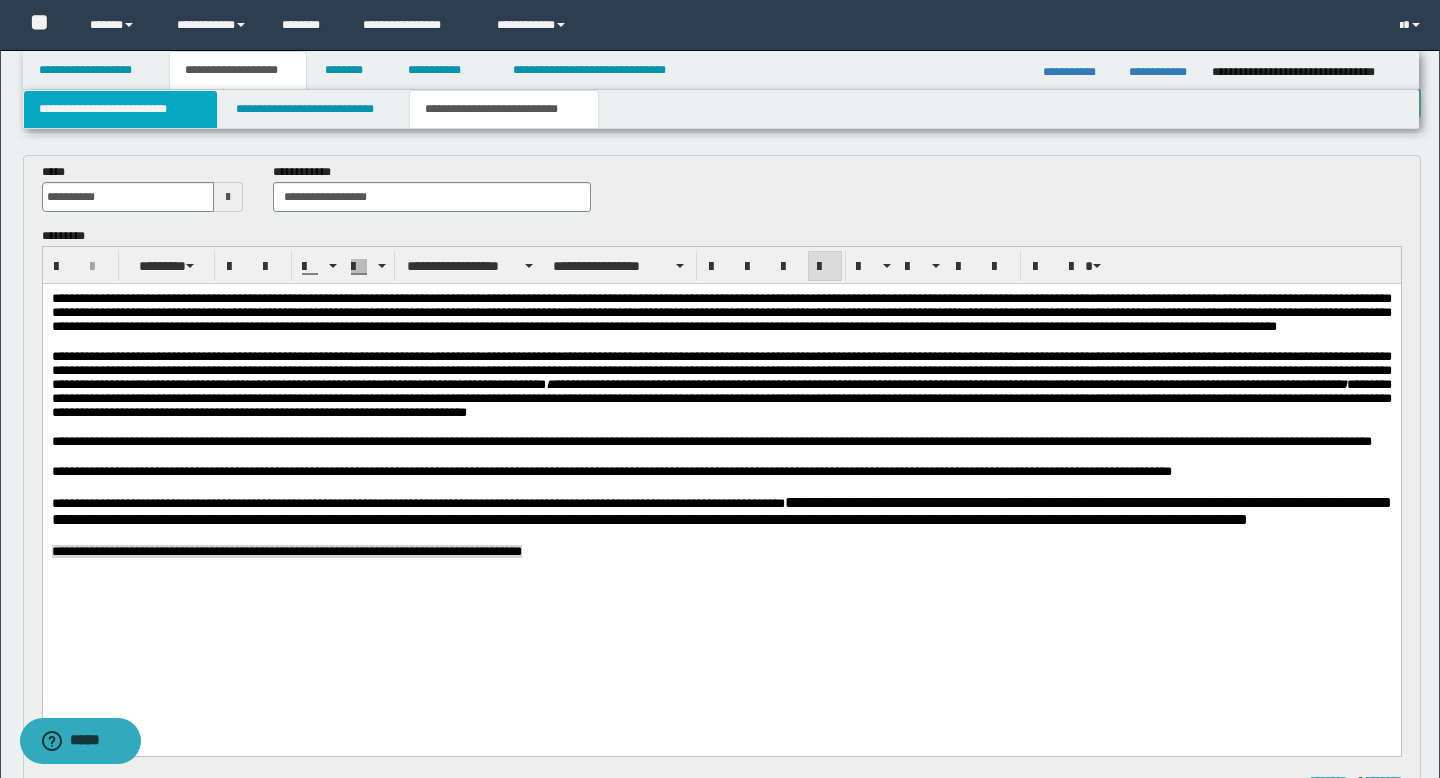 click on "**********" at bounding box center [120, 109] 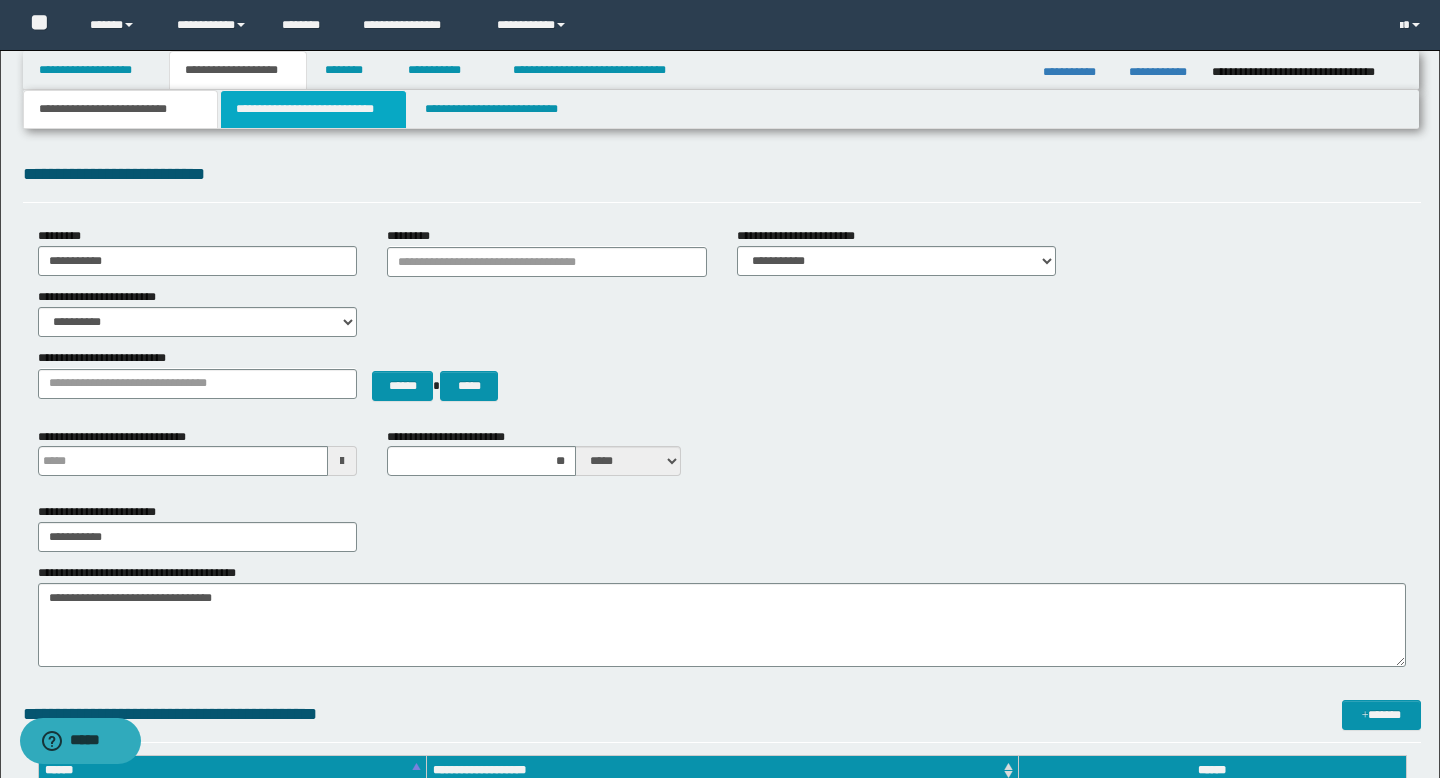 click on "**********" at bounding box center [314, 109] 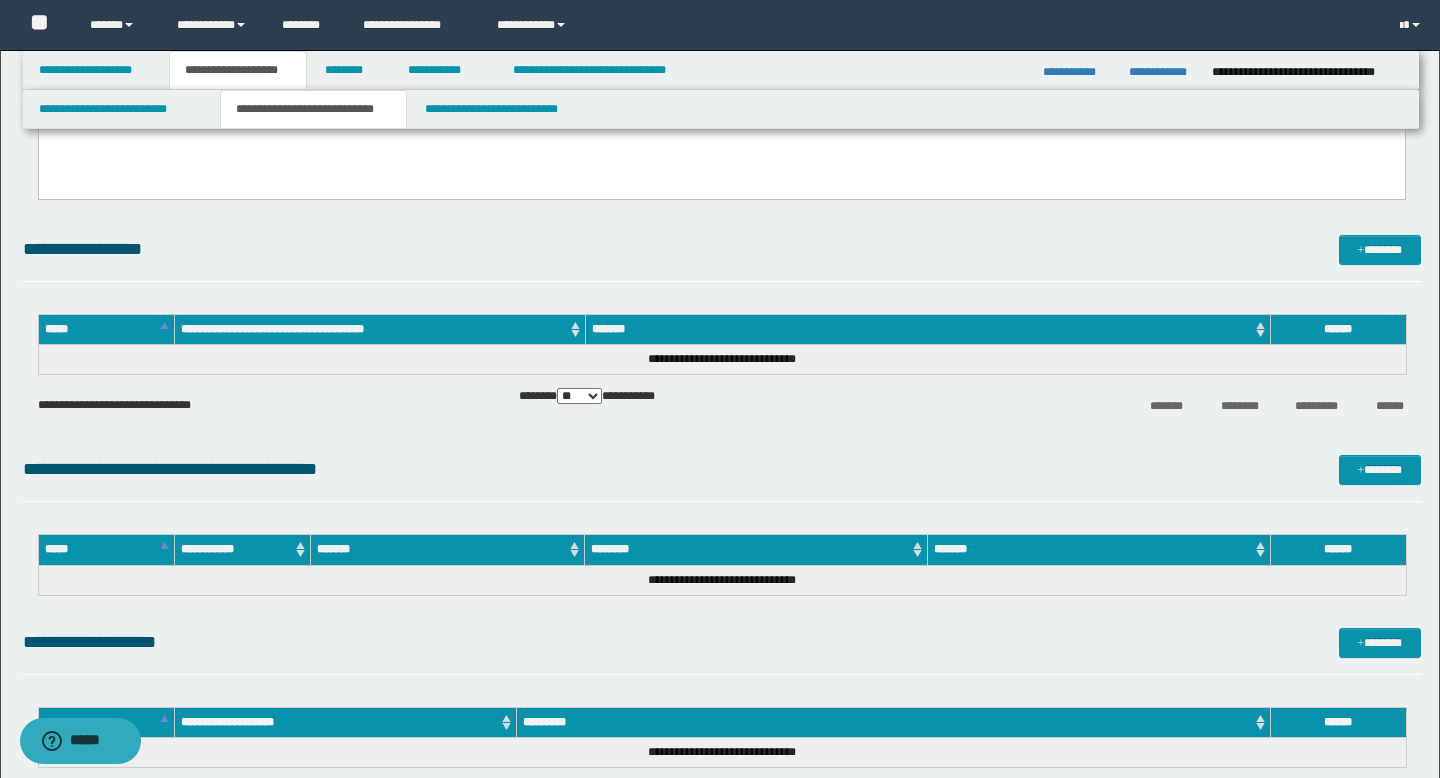 scroll, scrollTop: 0, scrollLeft: 0, axis: both 